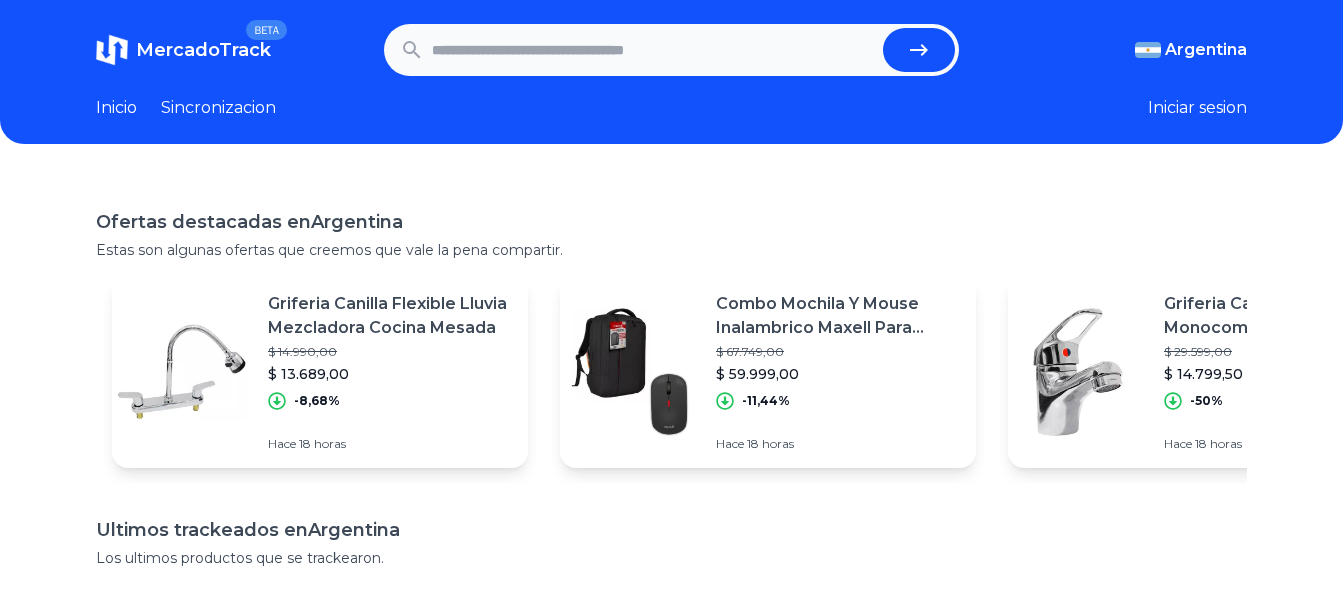 scroll, scrollTop: 0, scrollLeft: 0, axis: both 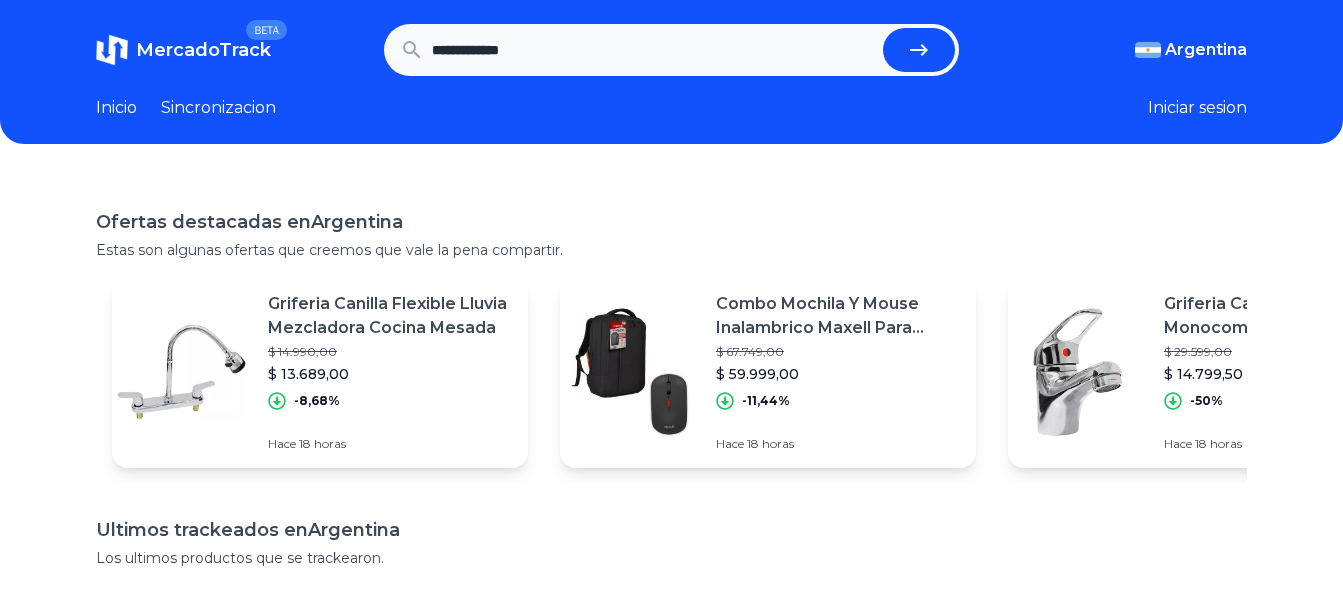 type on "**********" 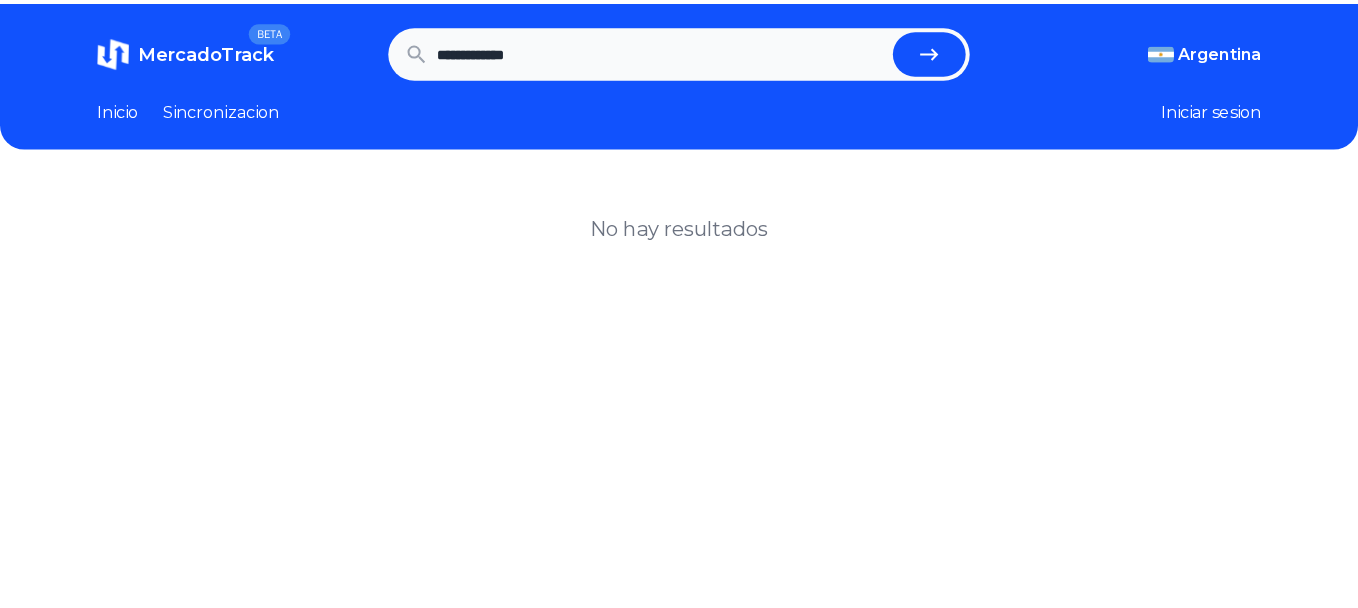 scroll, scrollTop: 0, scrollLeft: 0, axis: both 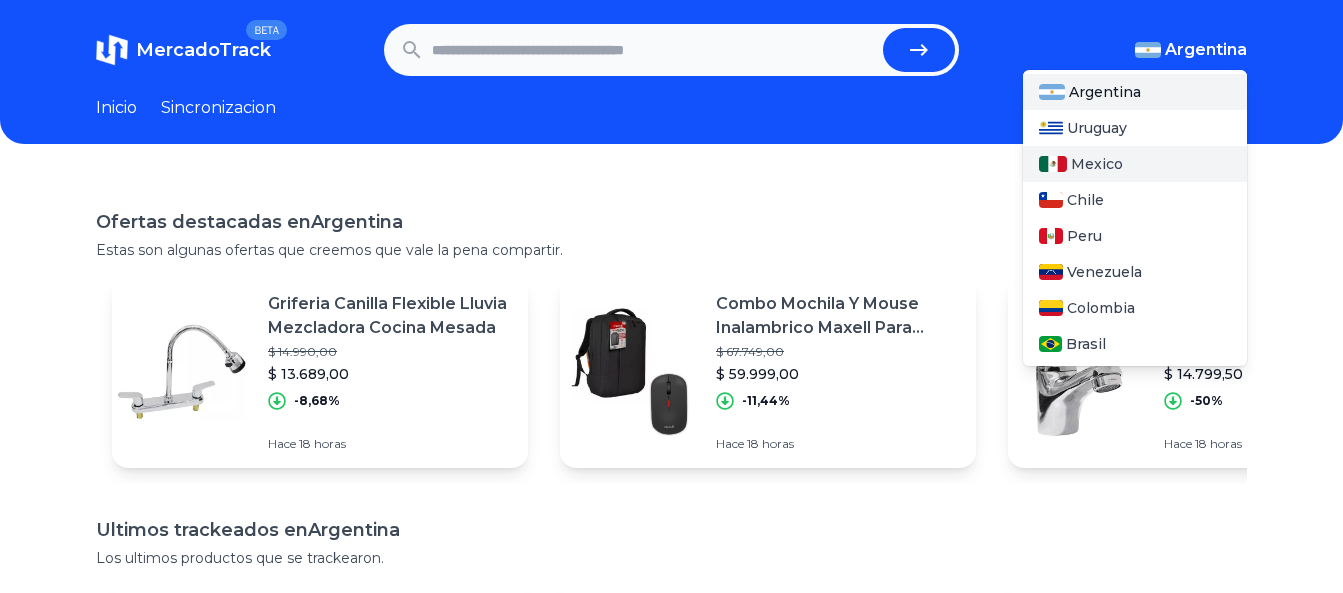 click on "Mexico" at bounding box center [1097, 164] 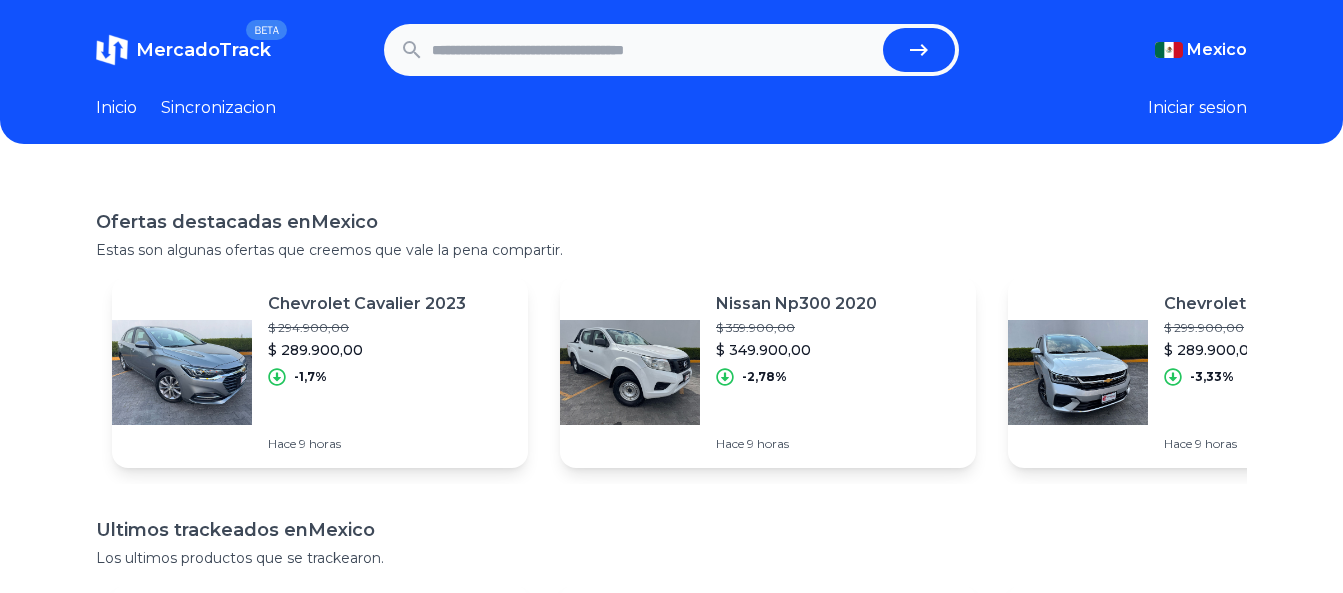 click at bounding box center [654, 50] 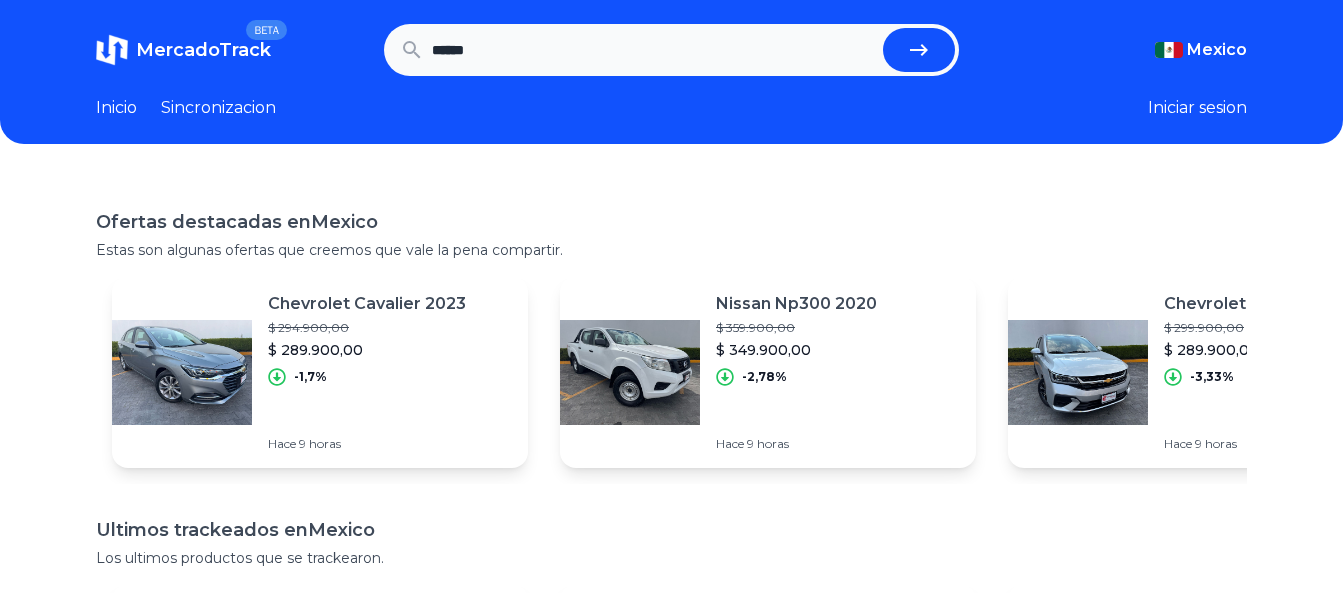 type on "******" 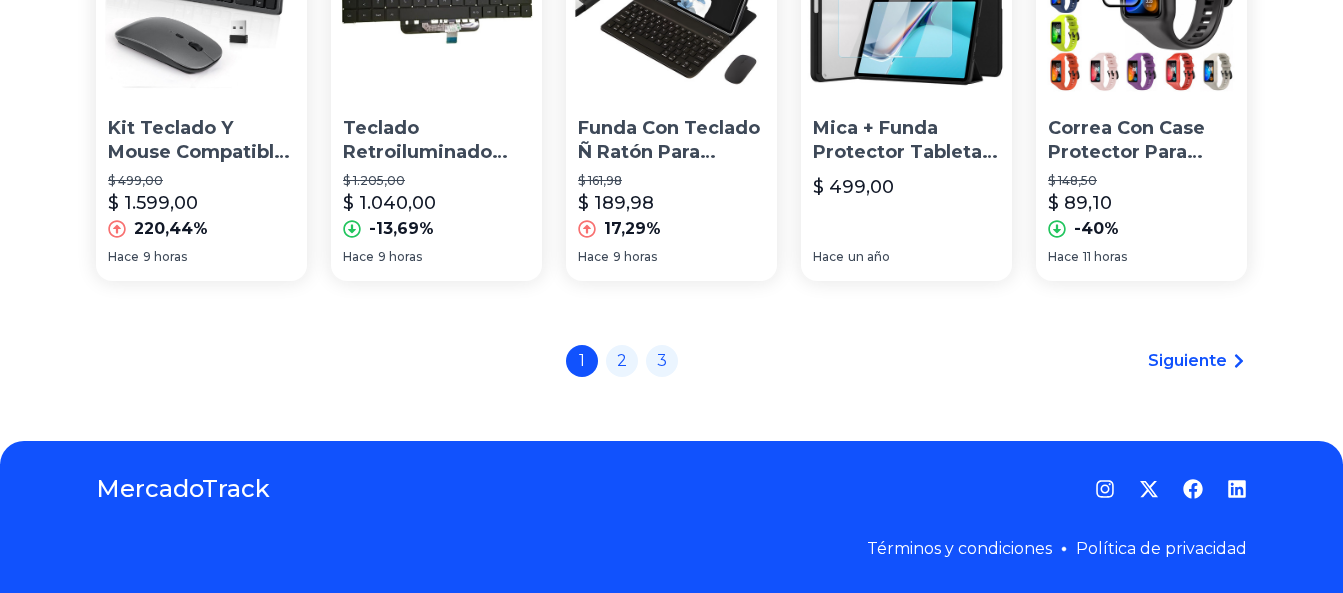 scroll, scrollTop: 1581, scrollLeft: 0, axis: vertical 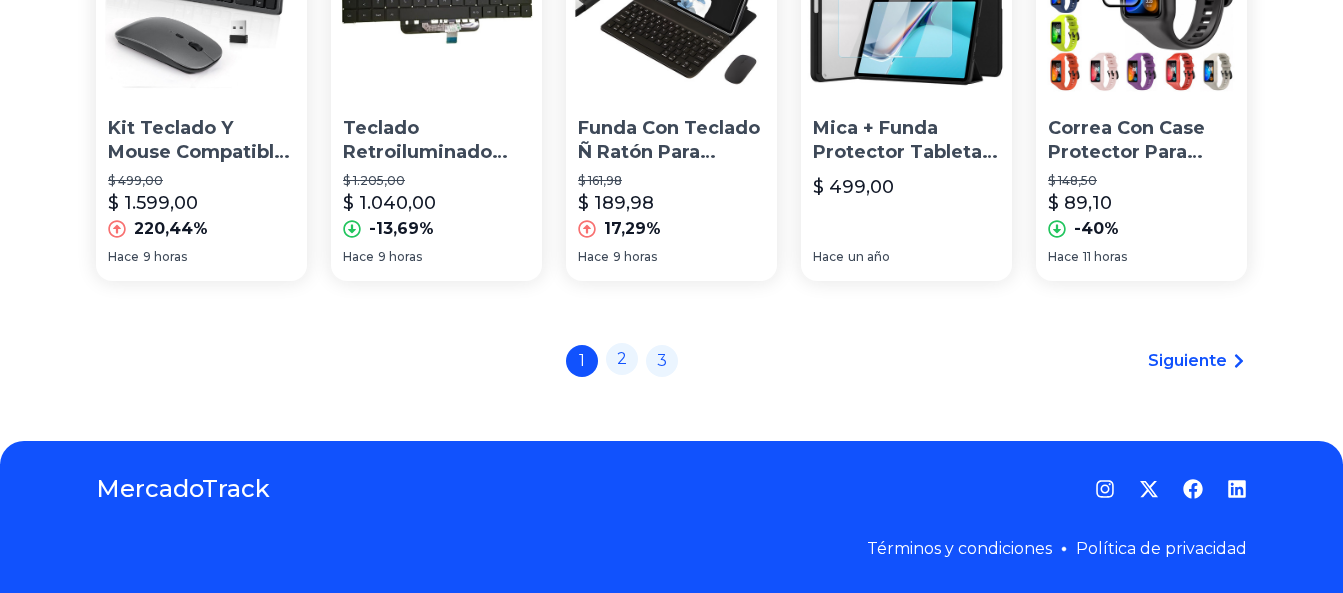 click on "2" at bounding box center (622, 359) 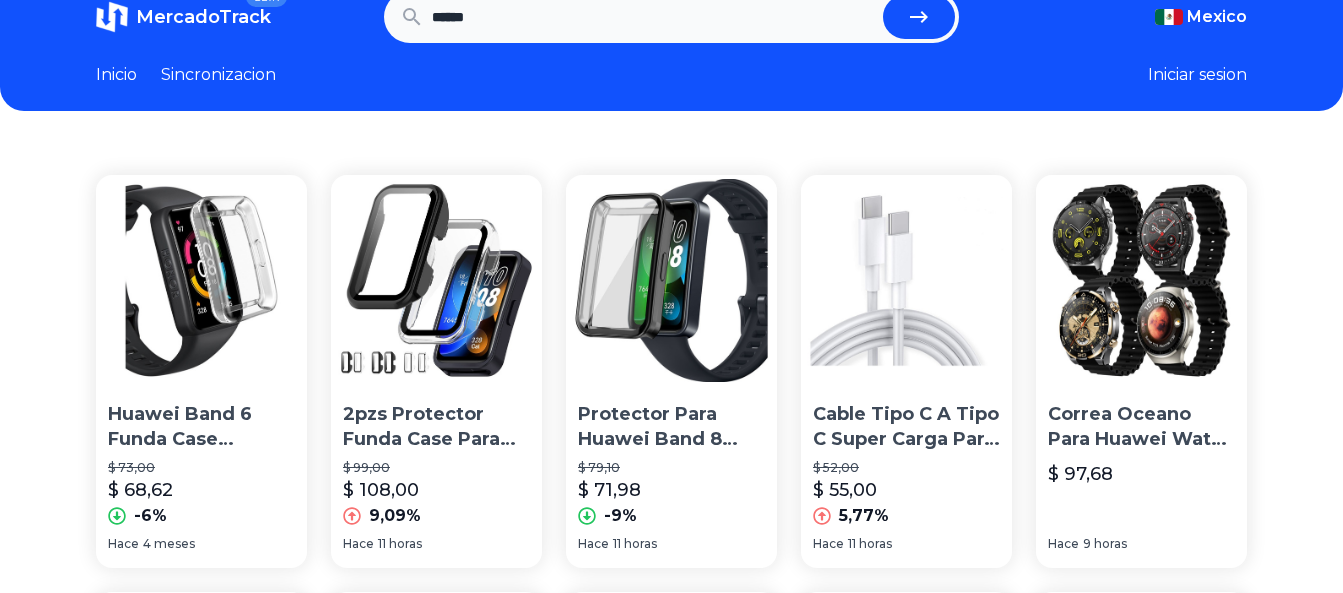 scroll, scrollTop: 0, scrollLeft: 0, axis: both 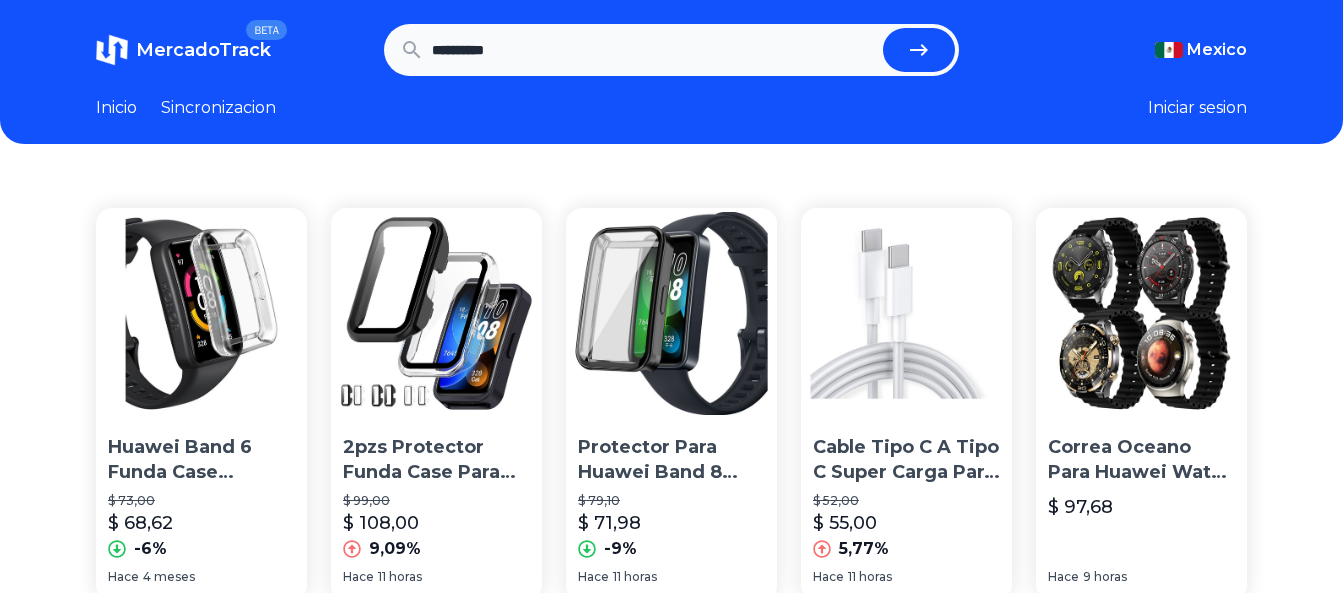 type on "**********" 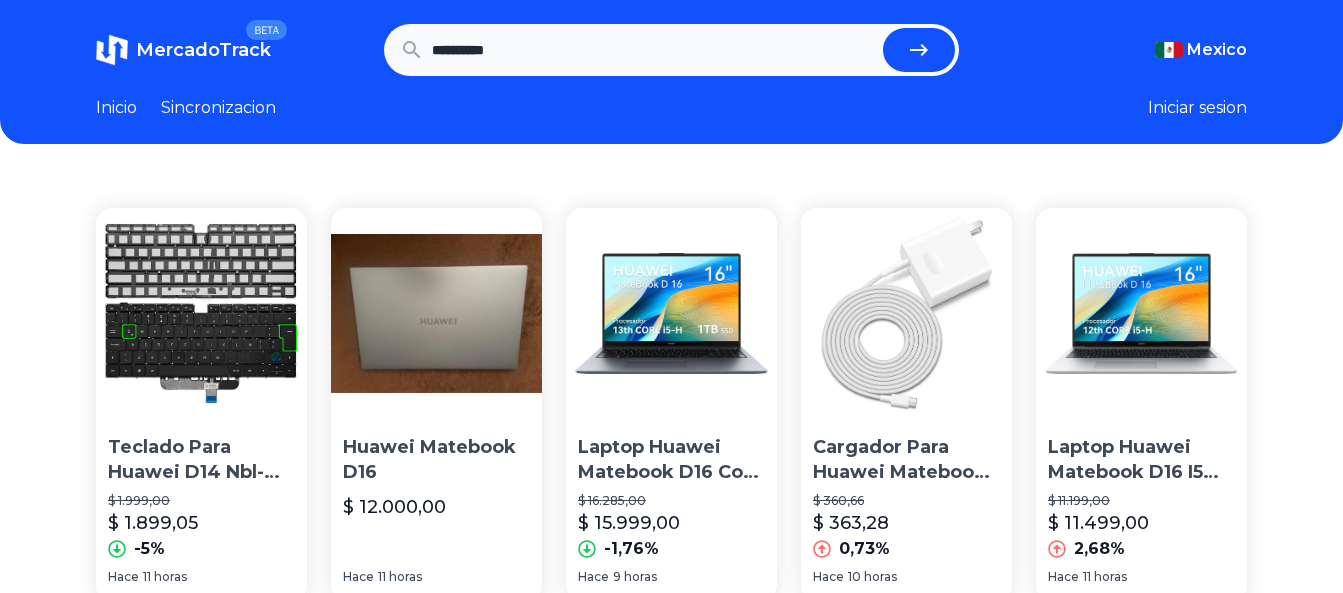 scroll, scrollTop: 0, scrollLeft: 0, axis: both 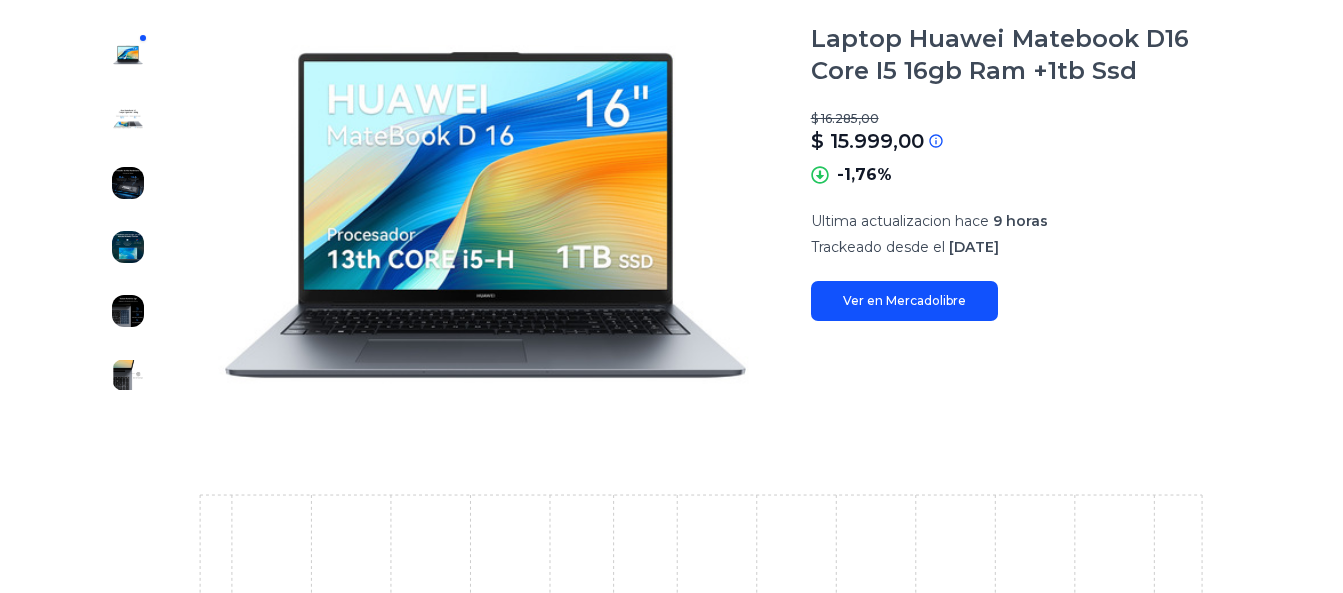 click on "Ver en Mercadolibre" at bounding box center (904, 301) 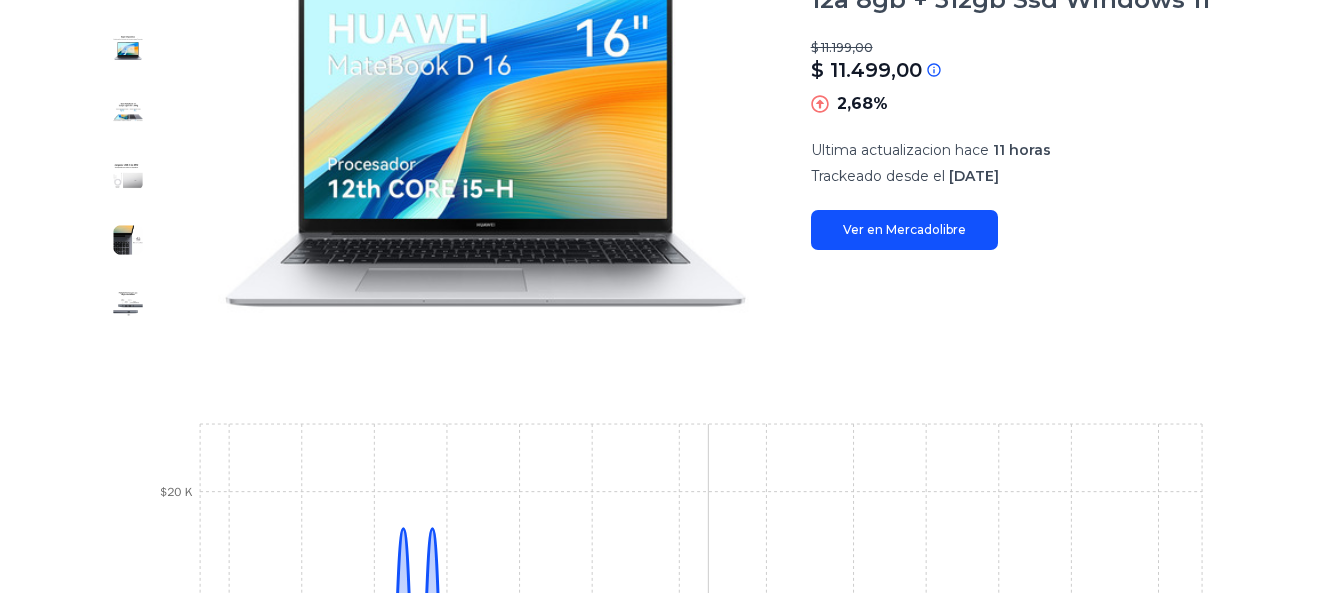 scroll, scrollTop: 200, scrollLeft: 0, axis: vertical 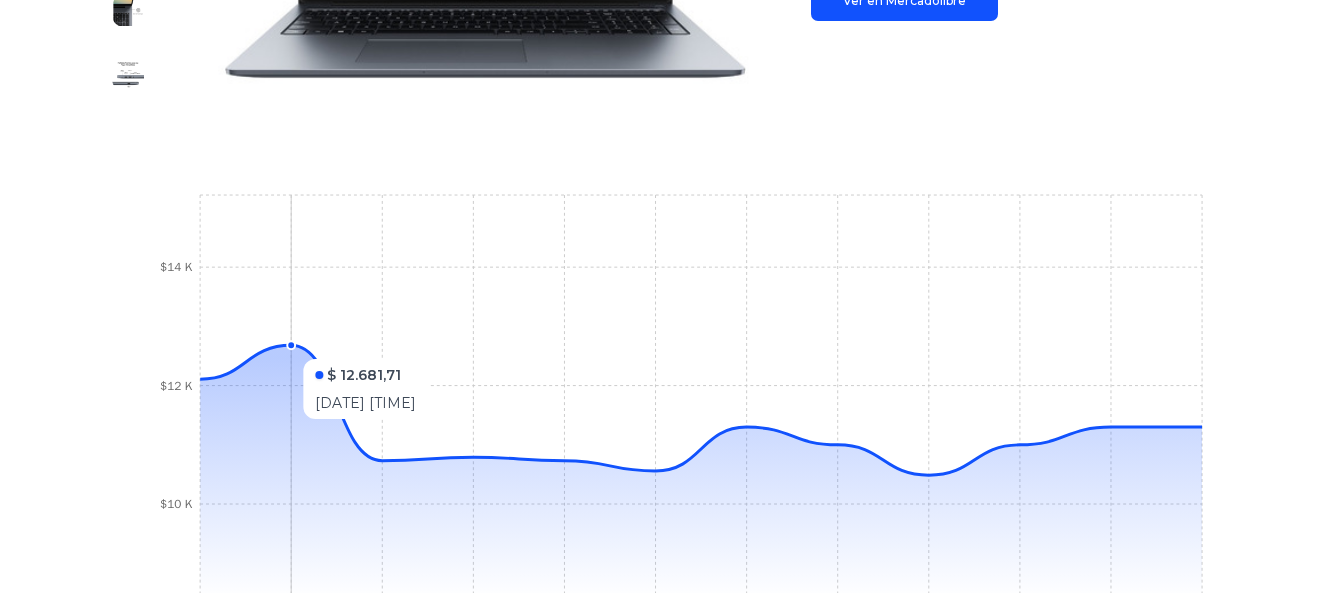 click on "13 Jan 25 14 Jan 25 17 Jan 25 24 Jan 25 25 Jan 25 3 Mar 25 12 Mar 25 14 Mar 25 18 Mar 25 26 Mar 25 $10 K $12 K $14 K" 